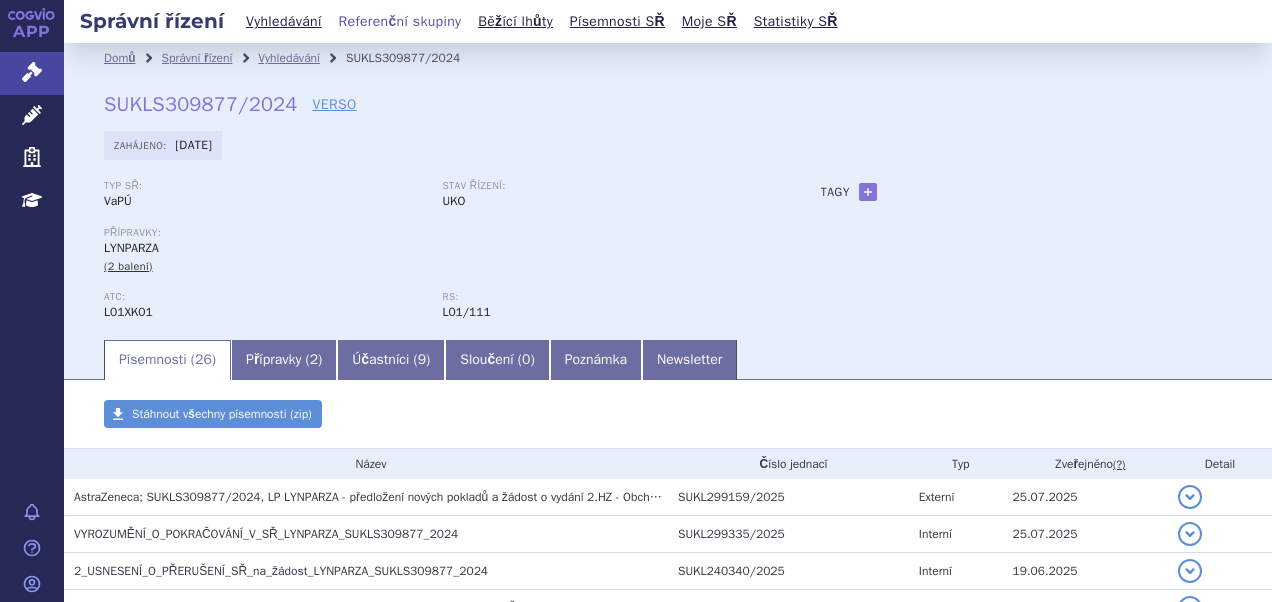 scroll, scrollTop: 0, scrollLeft: 0, axis: both 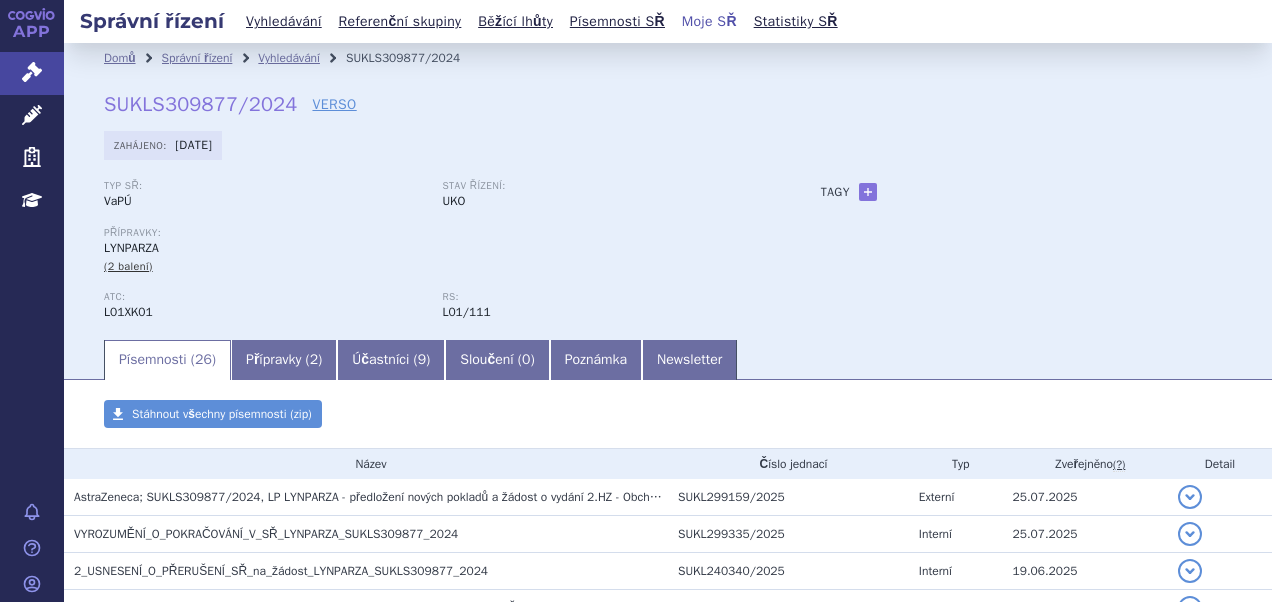 click on "Moje SŘ" at bounding box center (709, 21) 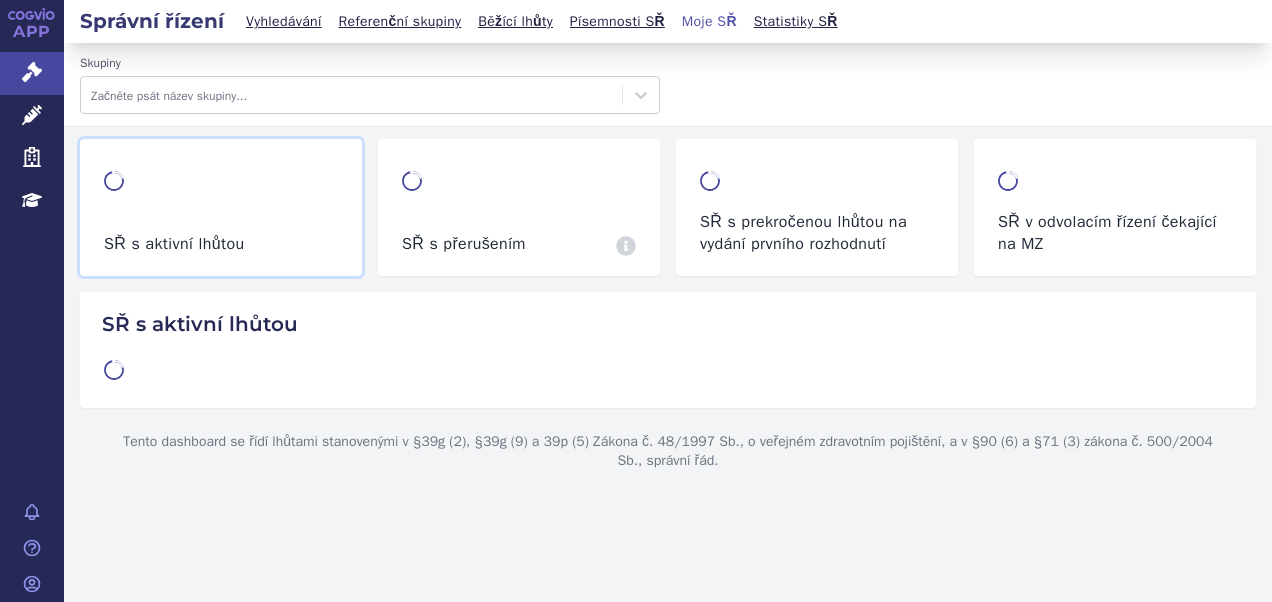 scroll, scrollTop: 0, scrollLeft: 0, axis: both 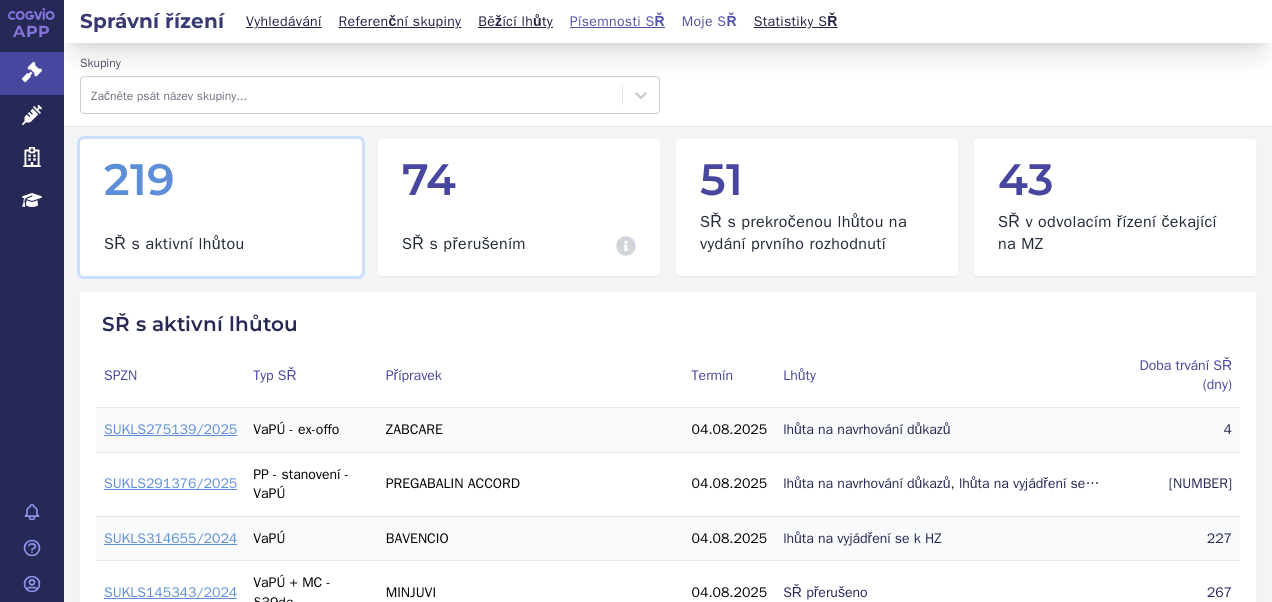 click on "Písemnosti SŘ" at bounding box center (617, 21) 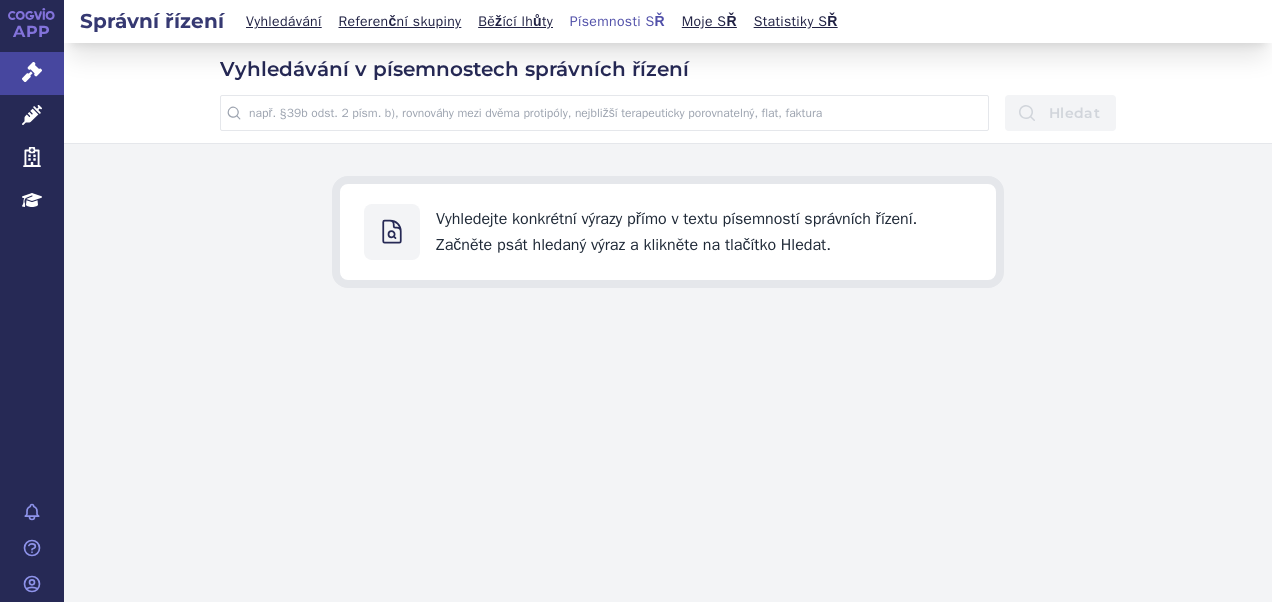 scroll, scrollTop: 0, scrollLeft: 0, axis: both 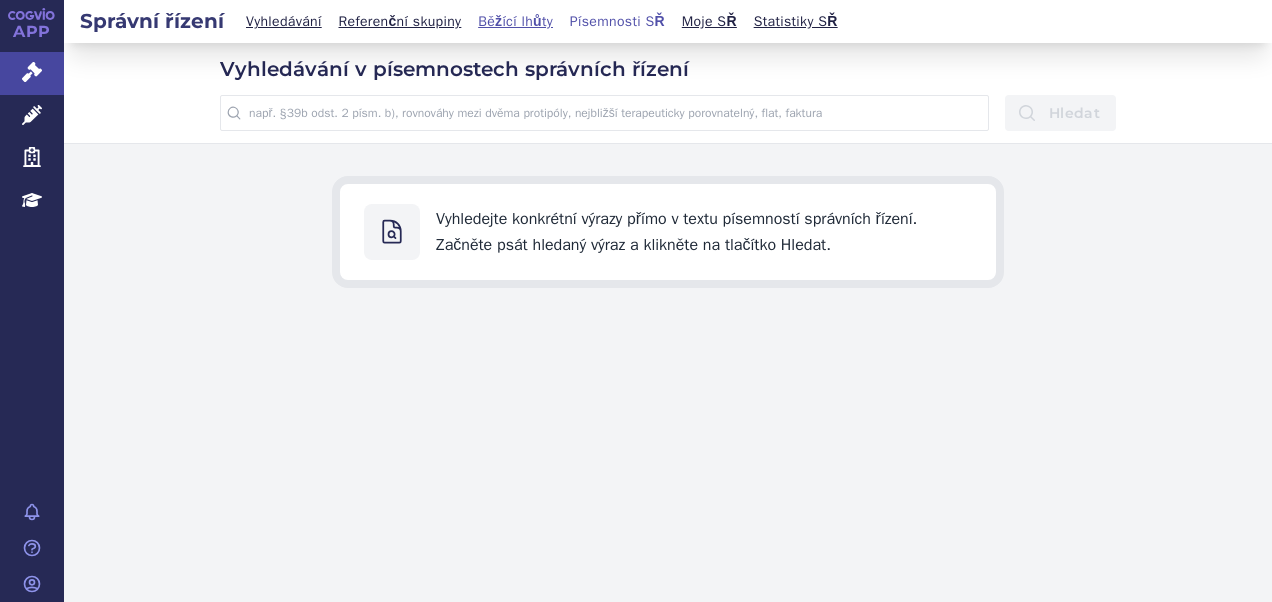click on "Běžící lhůty" at bounding box center (515, 21) 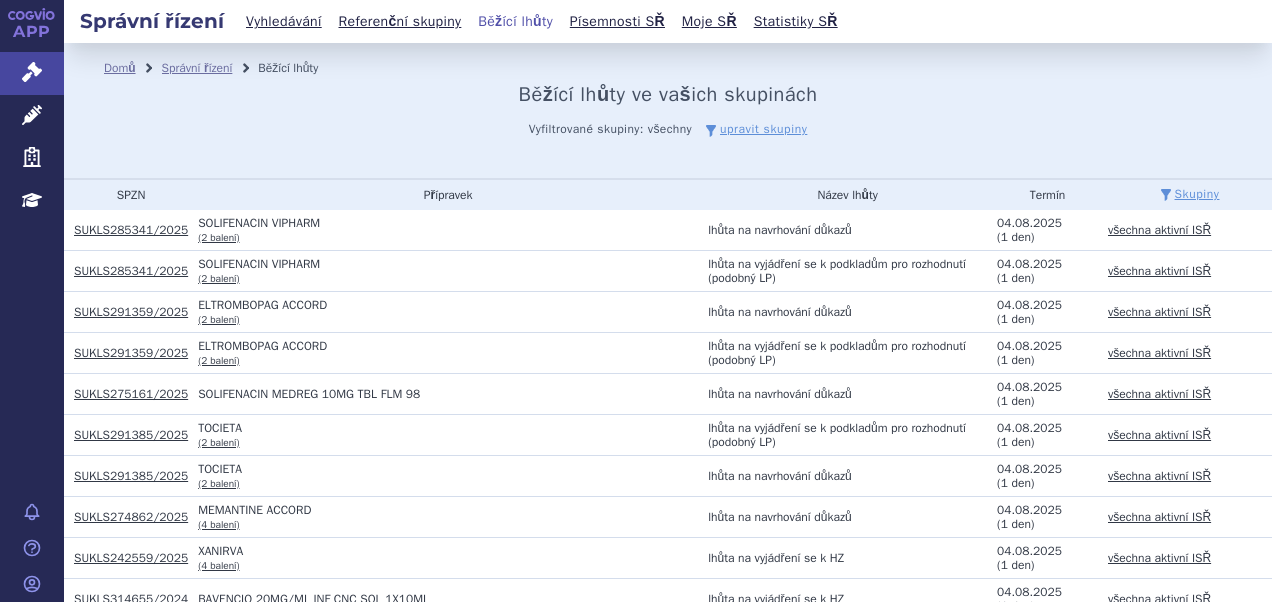scroll, scrollTop: 0, scrollLeft: 0, axis: both 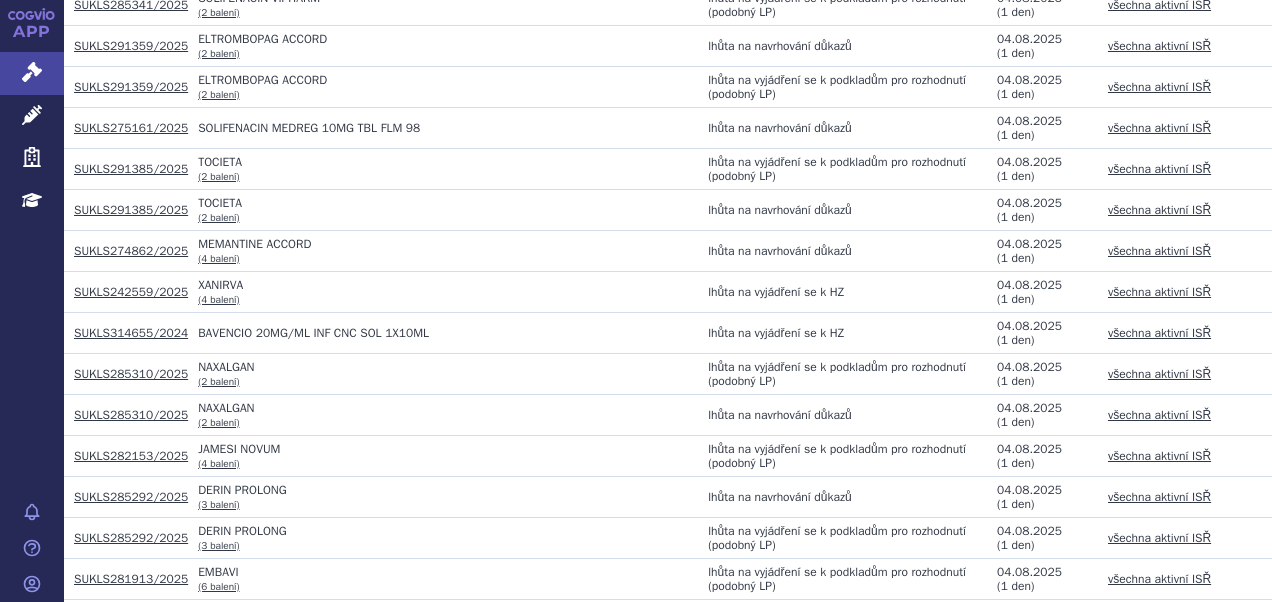 click on "SUKLS314655/2024" at bounding box center (131, 333) 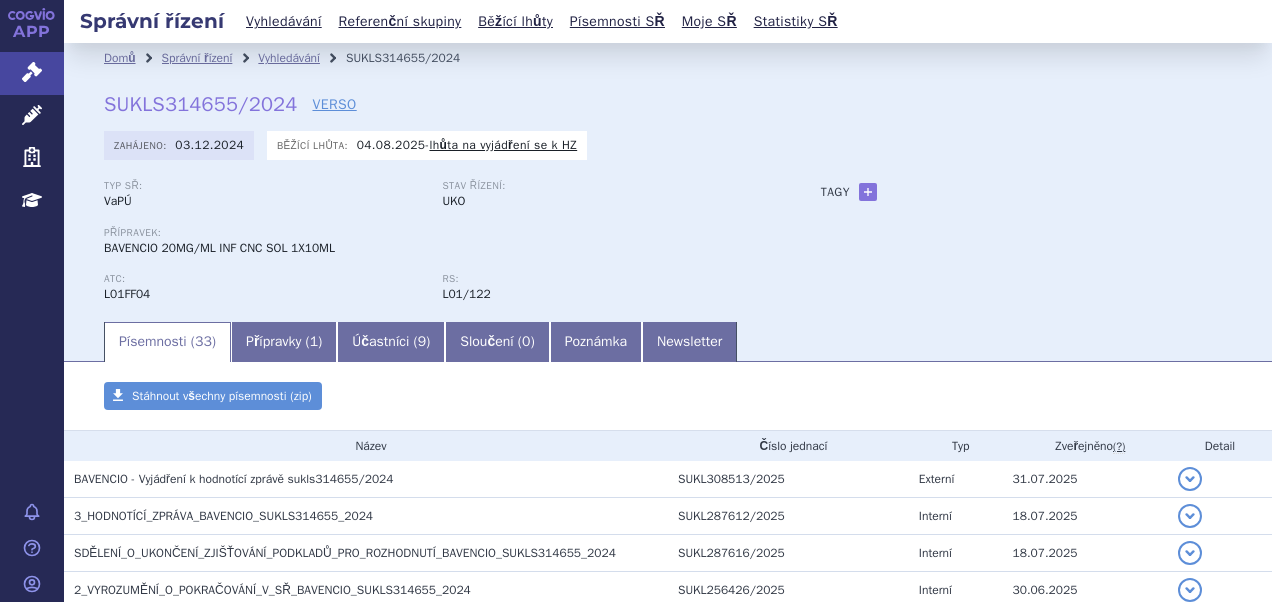 scroll, scrollTop: 0, scrollLeft: 0, axis: both 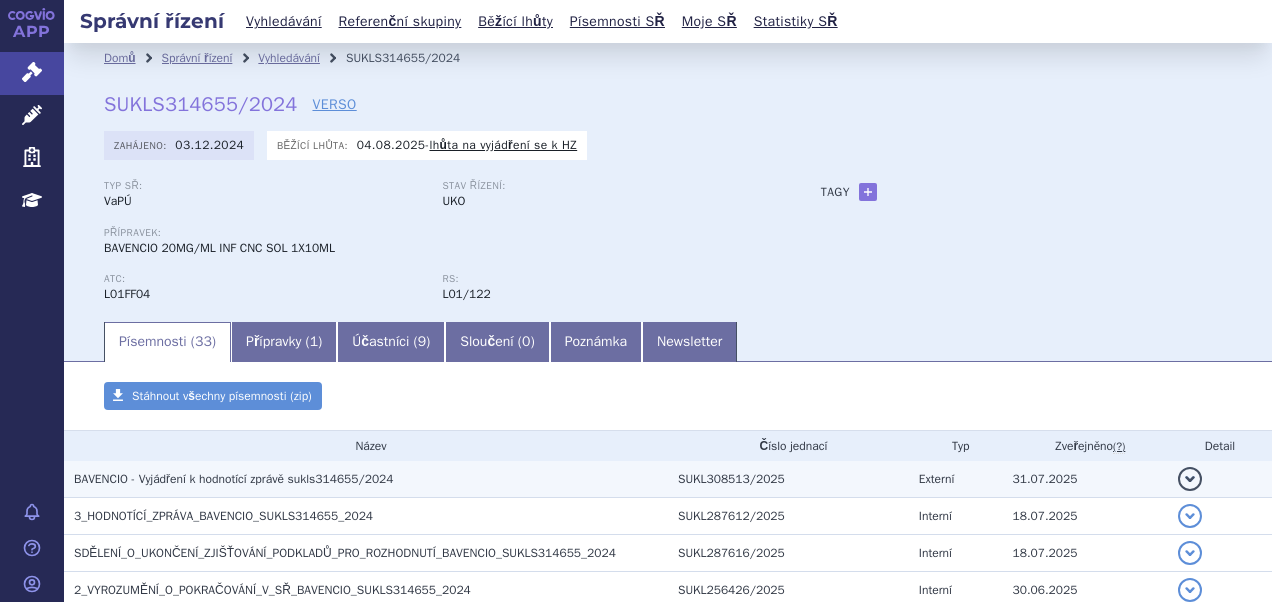 click on "BAVENCIO - Vyjádření k hodnotící zprávě sukls314655/2024" at bounding box center (233, 479) 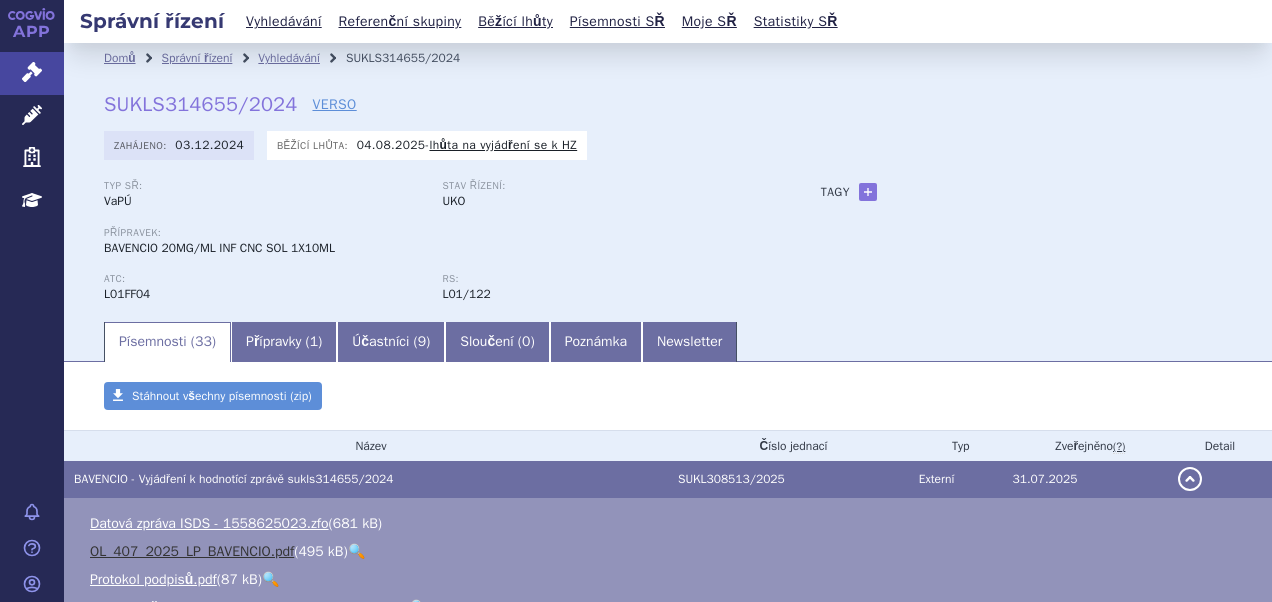 click on "OL_407_2025_LP_BAVENCIO.pdf" at bounding box center [192, 551] 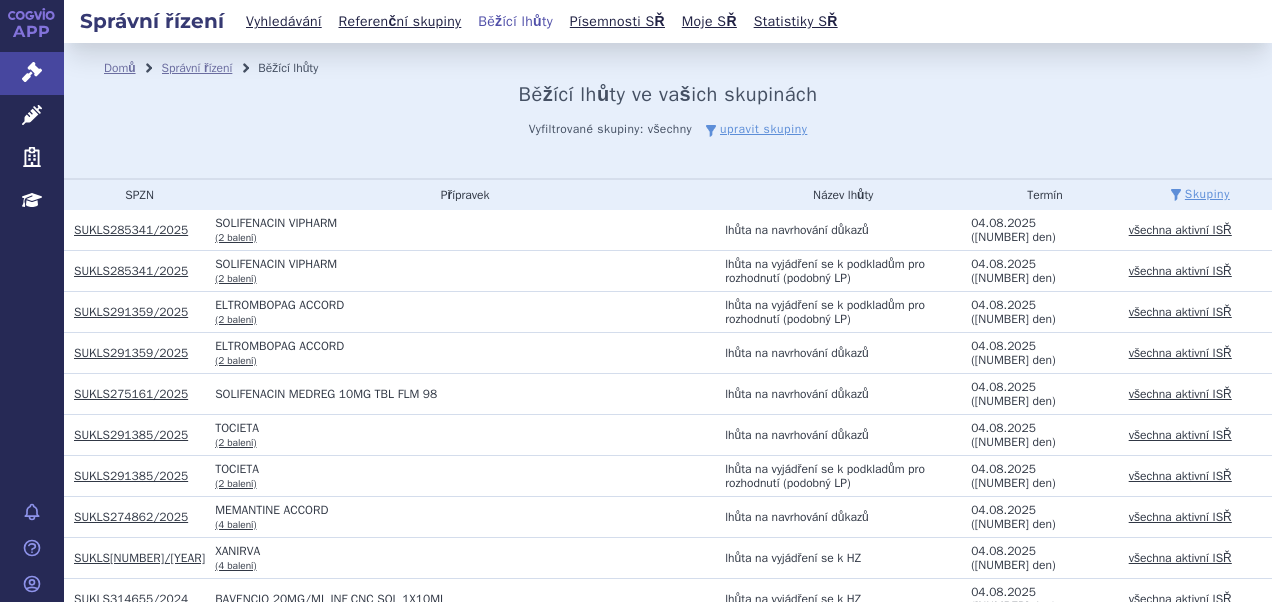 scroll, scrollTop: 0, scrollLeft: 0, axis: both 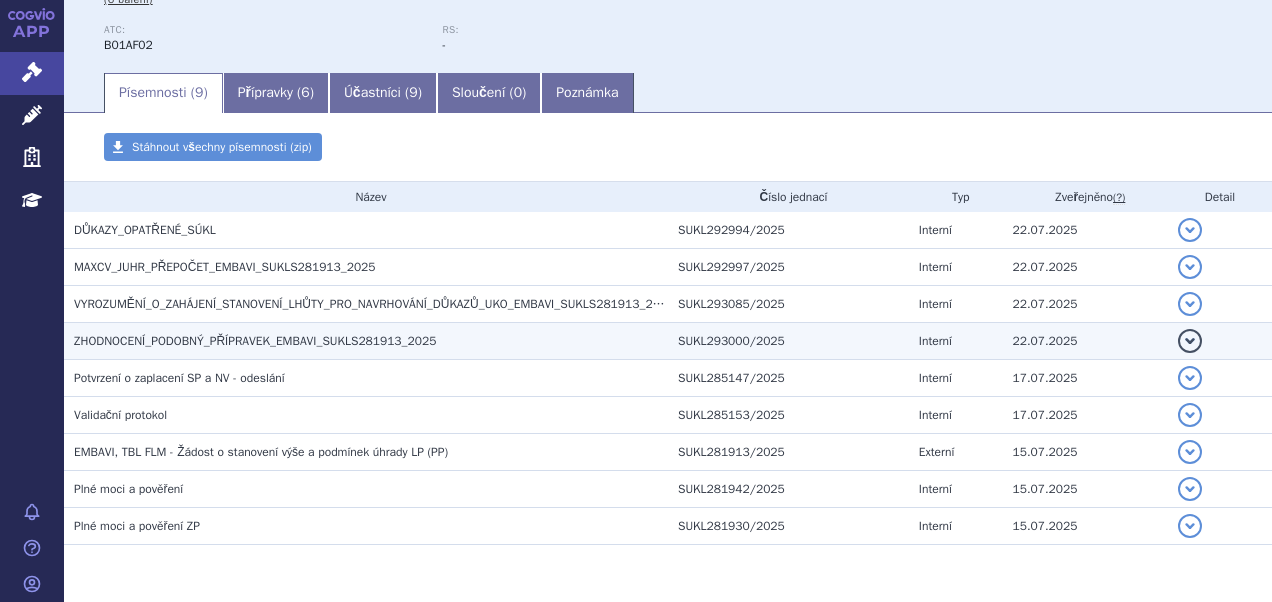 click on "ZHODNOCENÍ_PODOBNÝ_PŘÍPRAVEK_EMBAVI_SUKLS281913_2025" at bounding box center (366, 341) 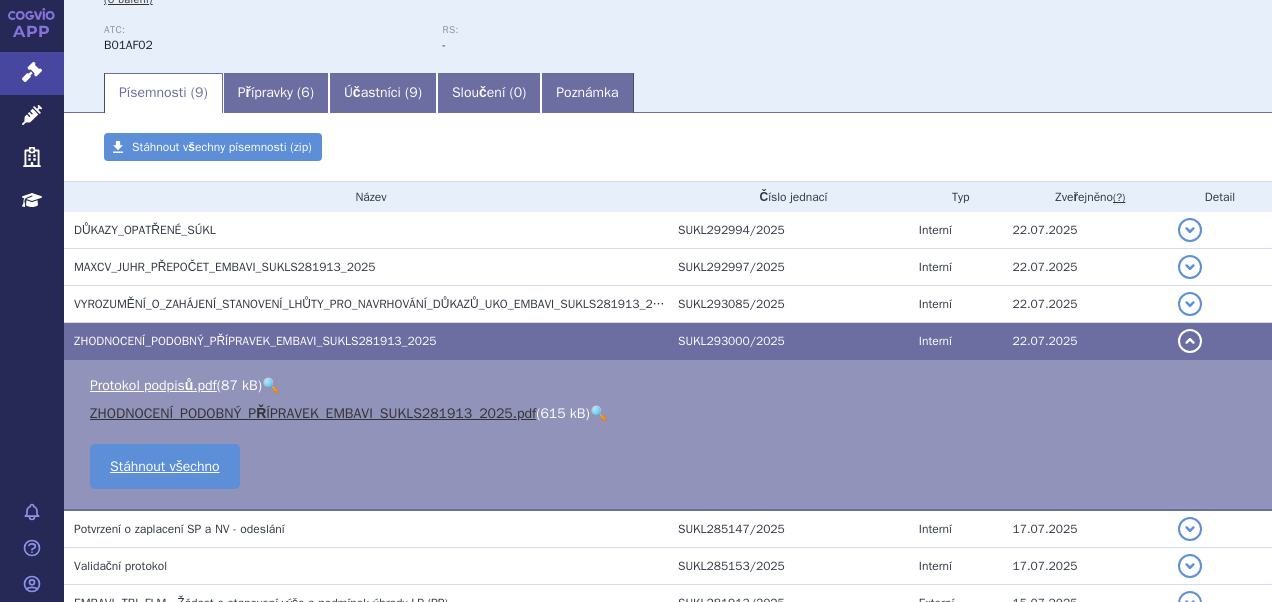 click on "ZHODNOCENÍ_PODOBNÝ_PŘÍPRAVEK_EMBAVI_SUKLS281913_2025.pdf" at bounding box center (313, 413) 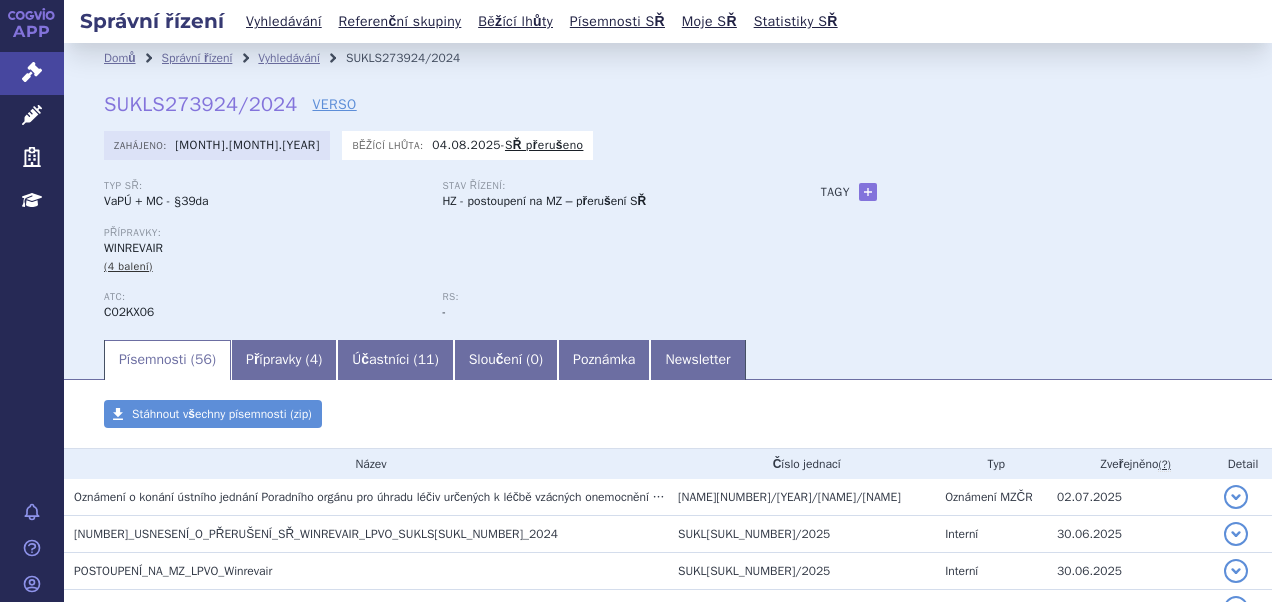 scroll, scrollTop: 0, scrollLeft: 0, axis: both 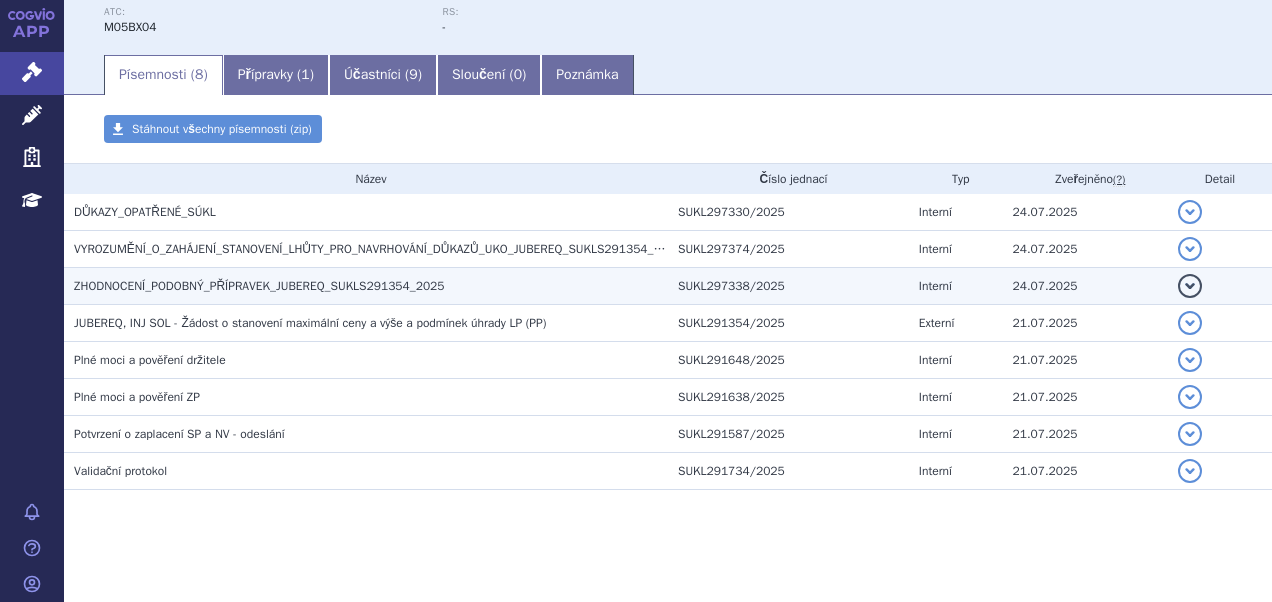 click on "ZHODNOCENÍ_PODOBNÝ_PŘÍPRAVEK_JUBEREQ_SUKLS291354_2025" at bounding box center (259, 286) 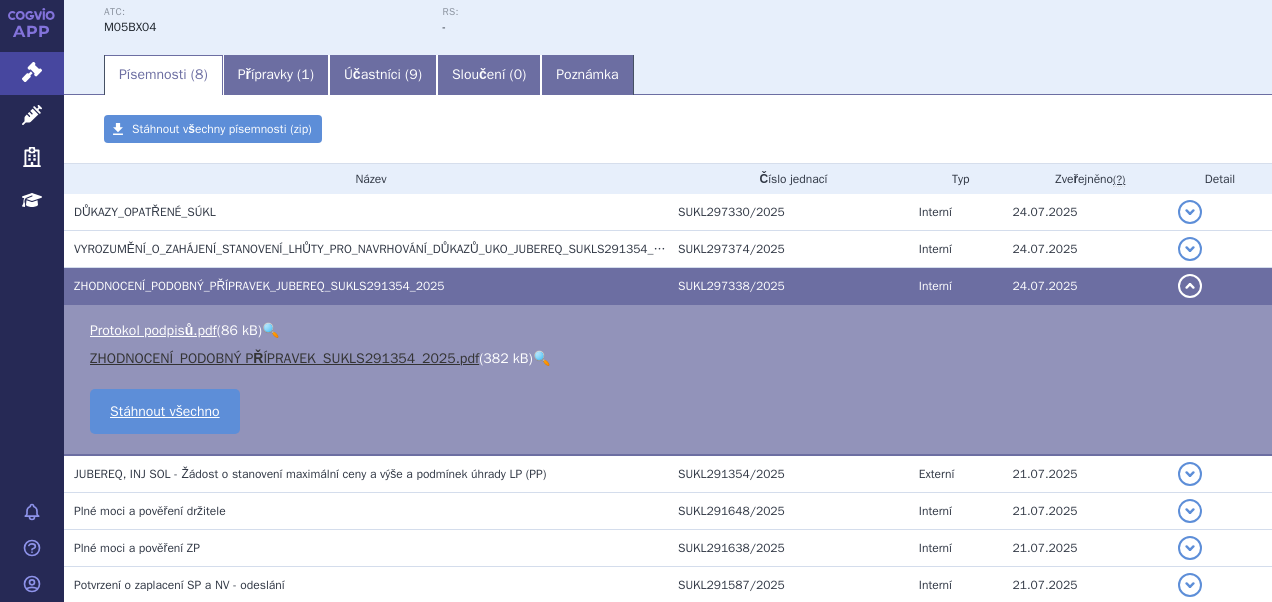 click on "ZHODNOCENÍ_PODOBNÝ PŘÍPRAVEK_SUKLS291354_2025.pdf" at bounding box center [284, 358] 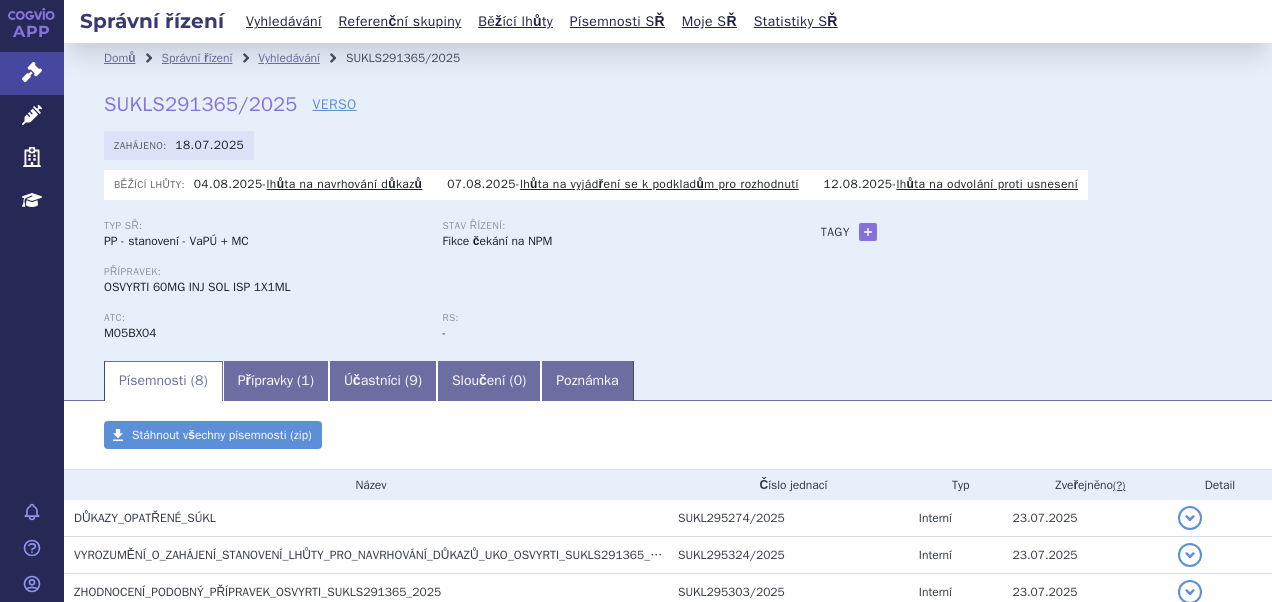 scroll, scrollTop: 0, scrollLeft: 0, axis: both 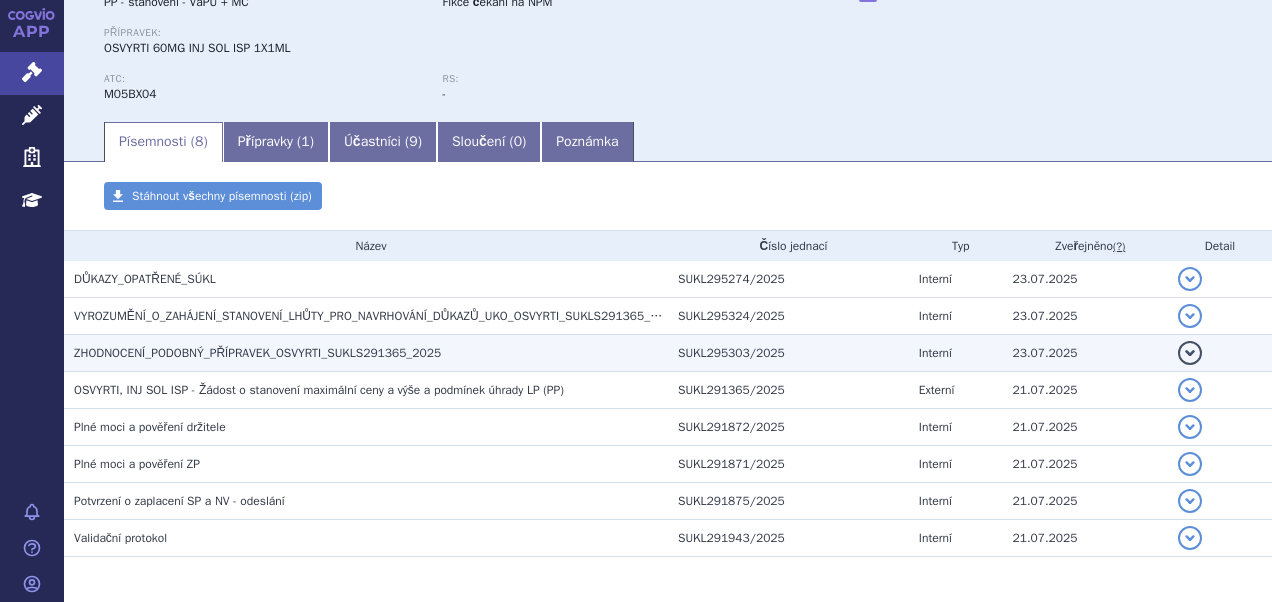 click on "ZHODNOCENÍ_PODOBNÝ_PŘÍPRAVEK_OSVYRTI_SUKLS291365_2025" at bounding box center (257, 353) 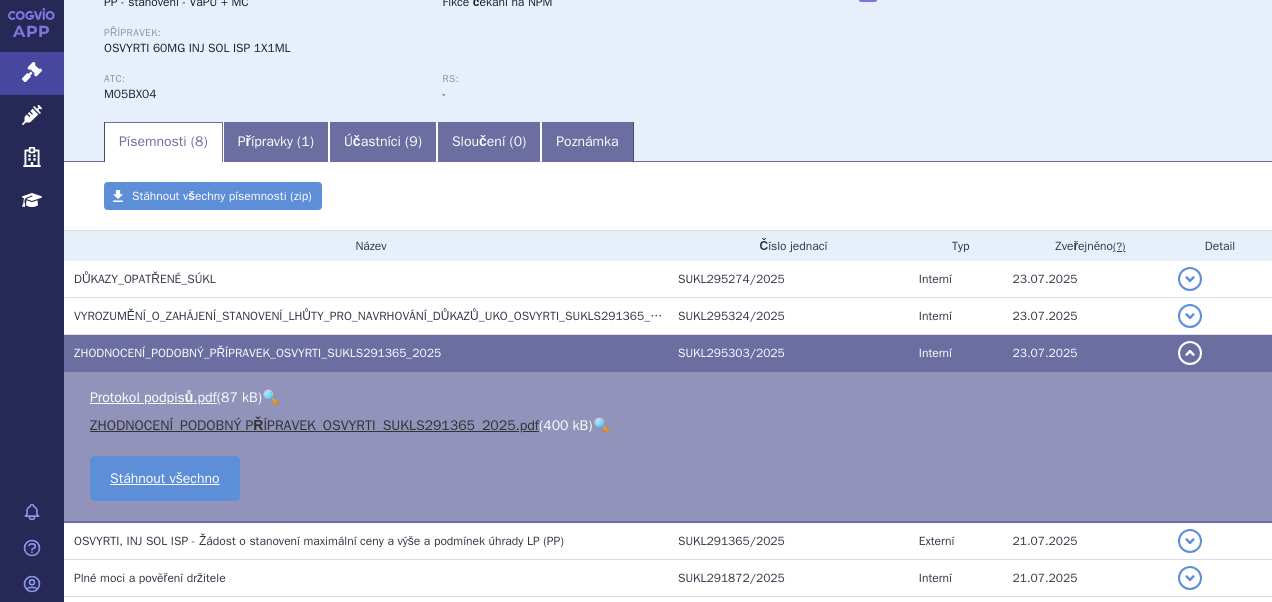 click on "ZHODNOCENÍ_PODOBNÝ PŘÍPRAVEK_OSVYRTI_SUKLS291365_2025.pdf" at bounding box center [314, 425] 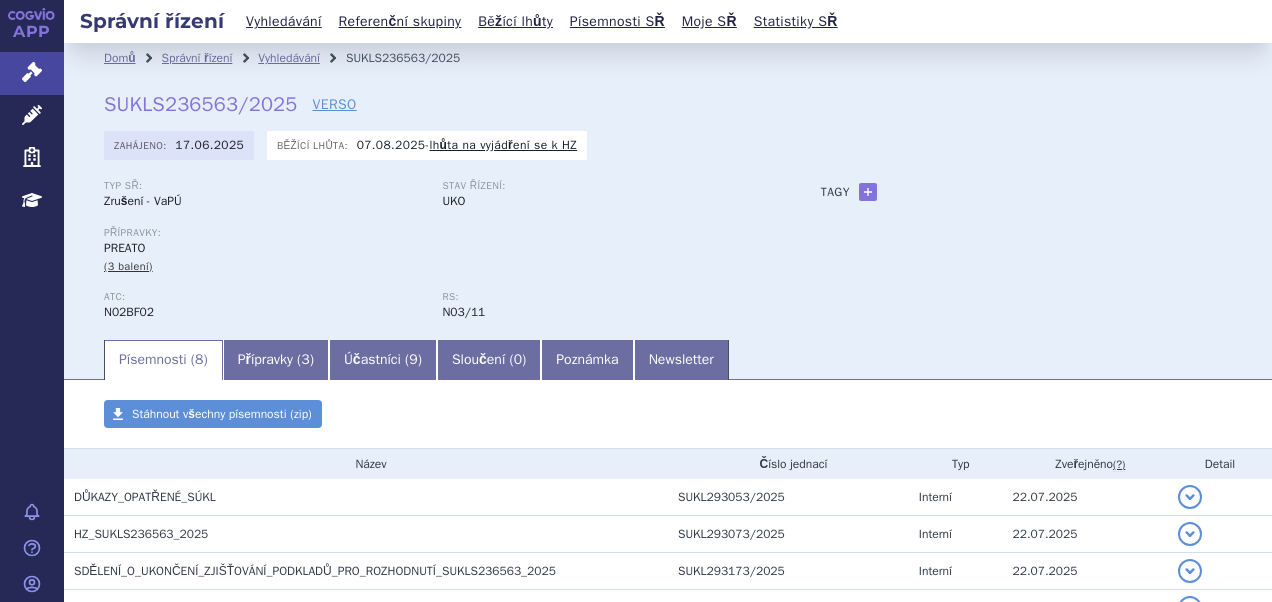 scroll, scrollTop: 0, scrollLeft: 0, axis: both 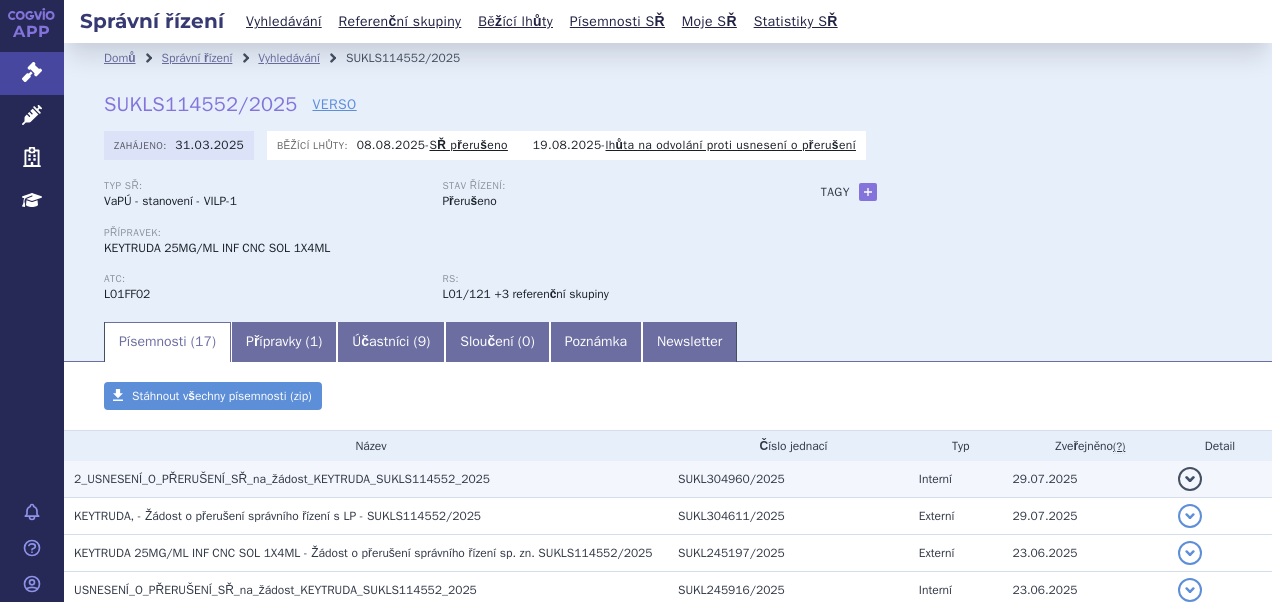 click on "2_USNESENÍ_O_PŘERUŠENÍ_SŘ_na_žádost_KEYTRUDA_SUKLS114552_2025" at bounding box center [371, 479] 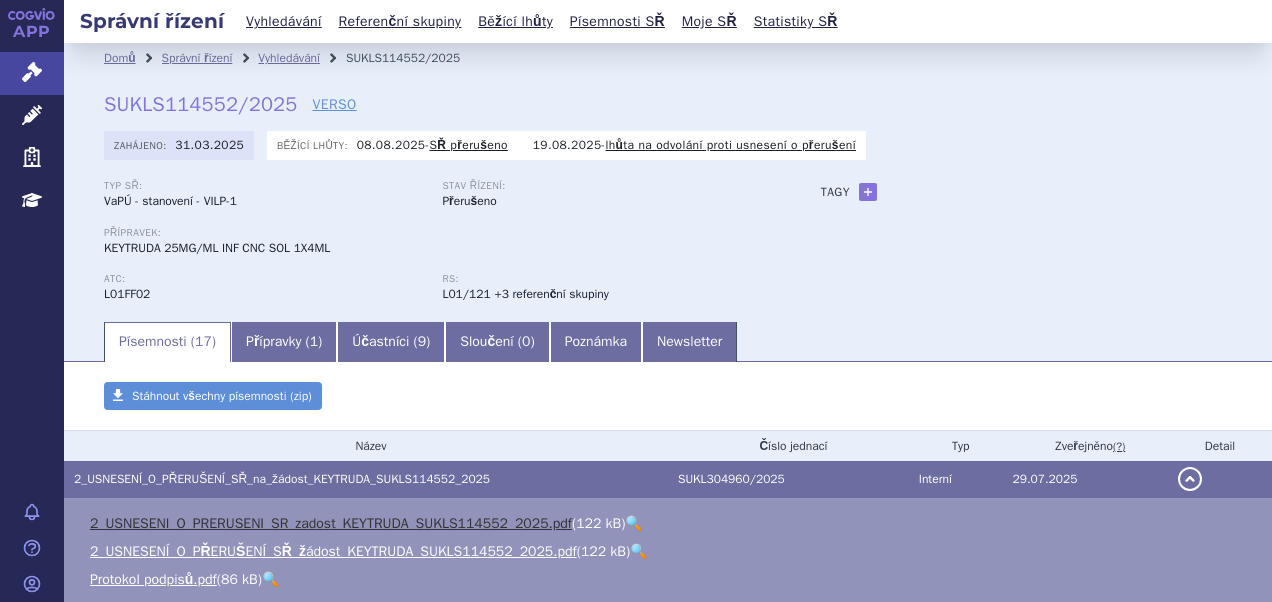 click on "2_USNESENI_O_PRERUSENI_SR_zadost_KEYTRUDA_SUKLS114552_2025.pdf" at bounding box center (331, 523) 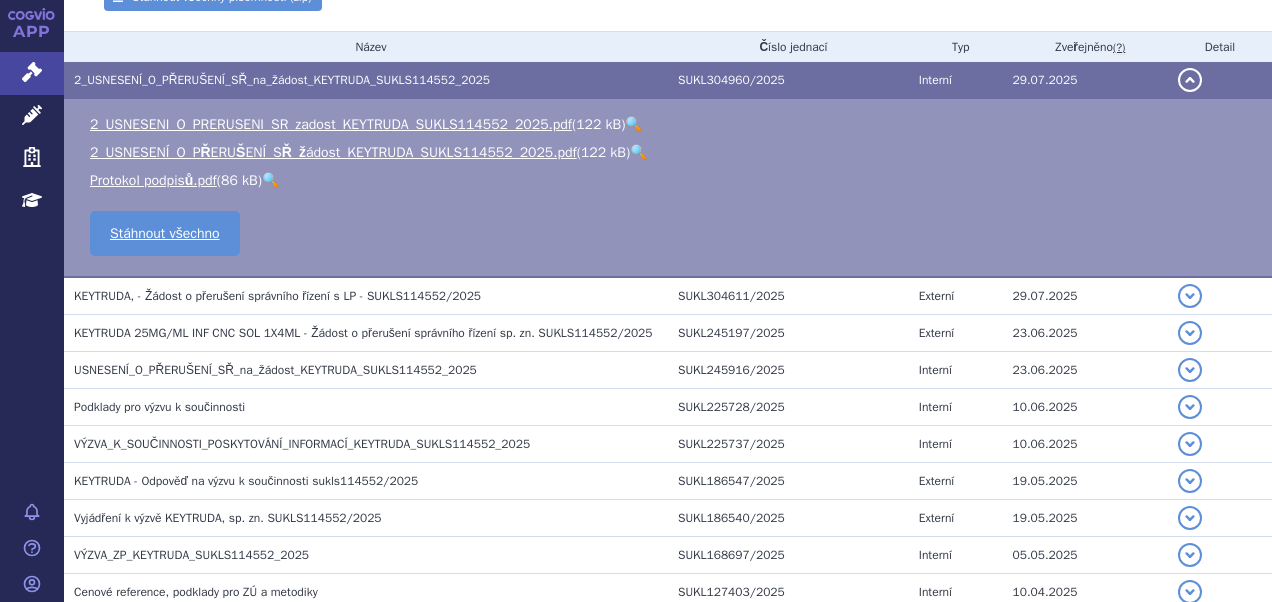 scroll, scrollTop: 412, scrollLeft: 0, axis: vertical 